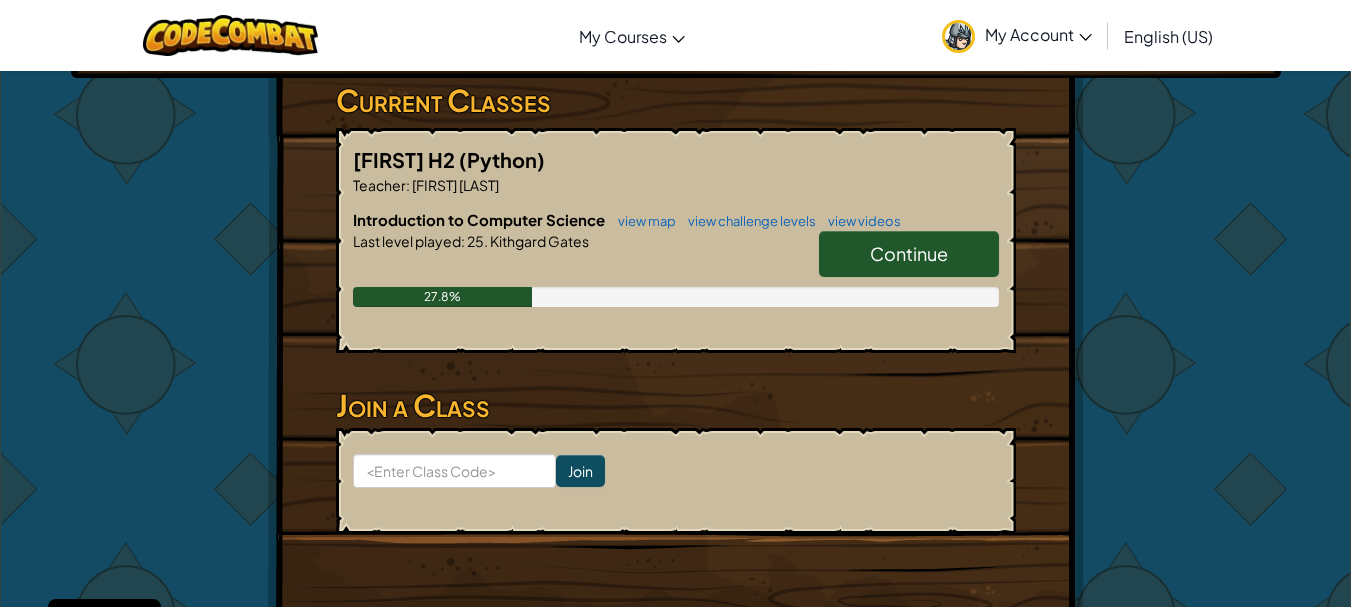 scroll, scrollTop: 400, scrollLeft: 0, axis: vertical 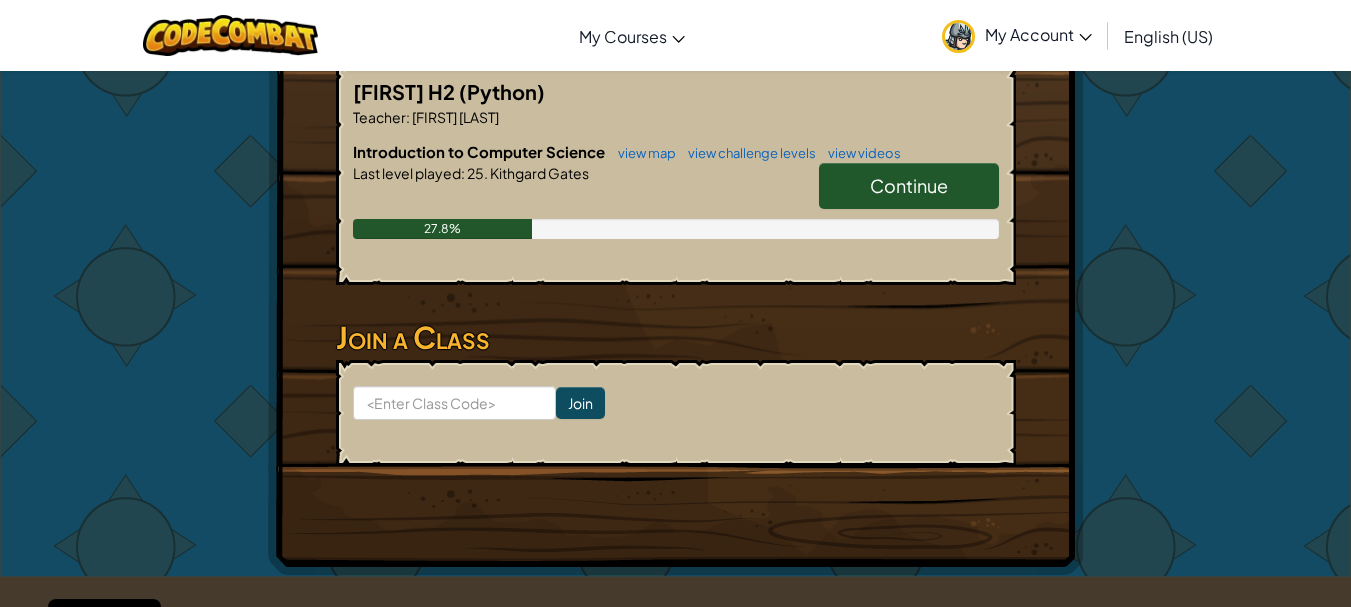 click on "Continue" at bounding box center [909, 185] 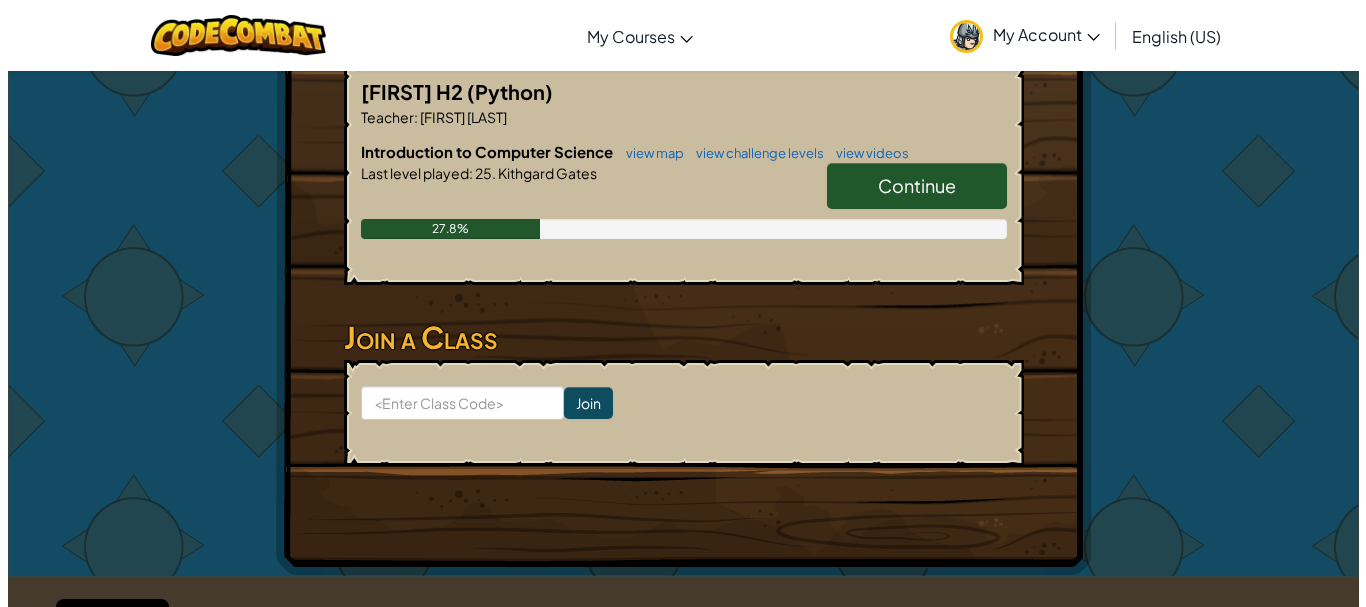 scroll, scrollTop: 0, scrollLeft: 0, axis: both 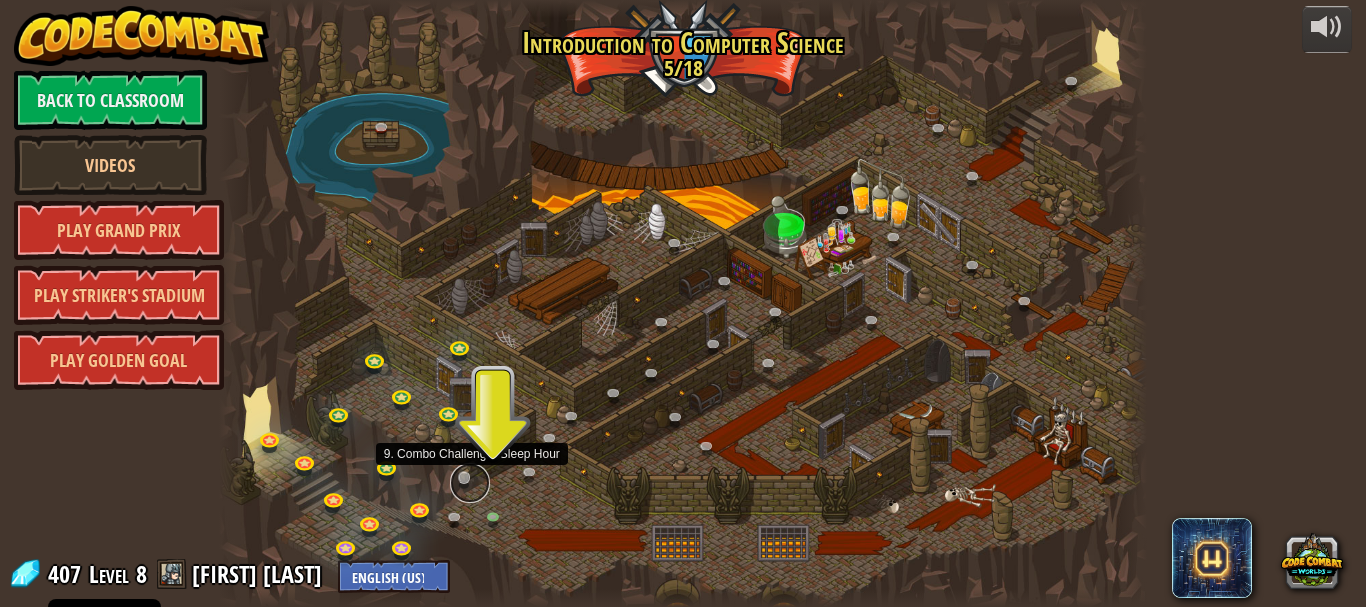 click at bounding box center (470, 483) 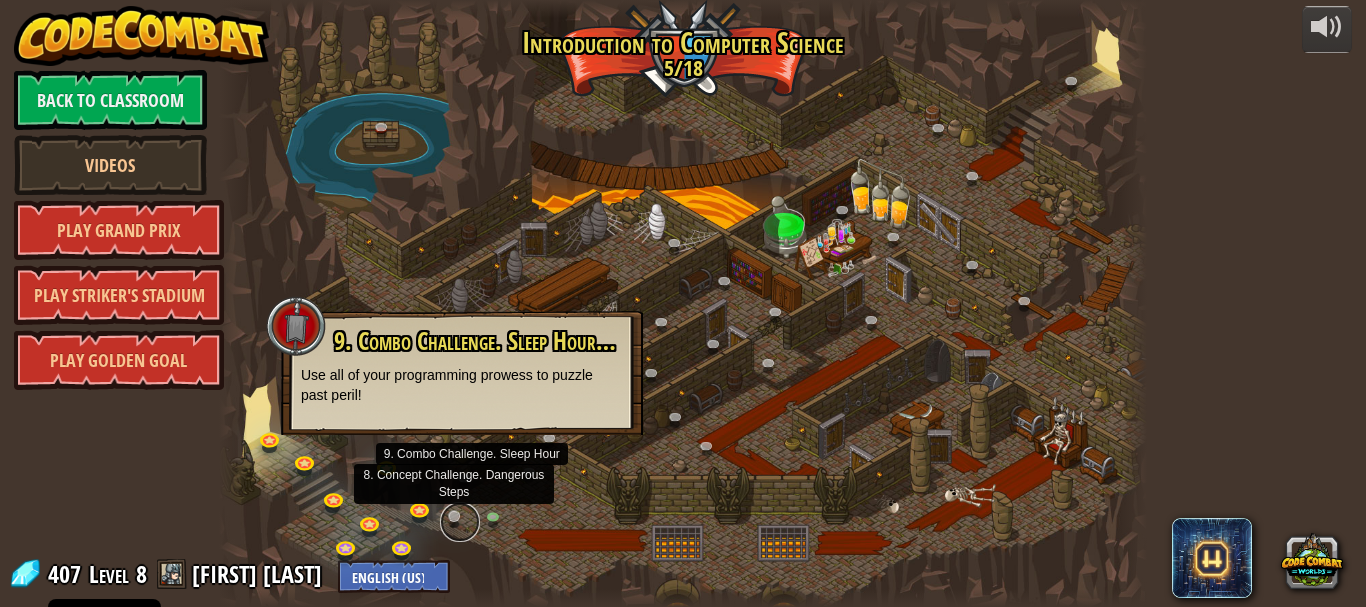 click at bounding box center [460, 522] 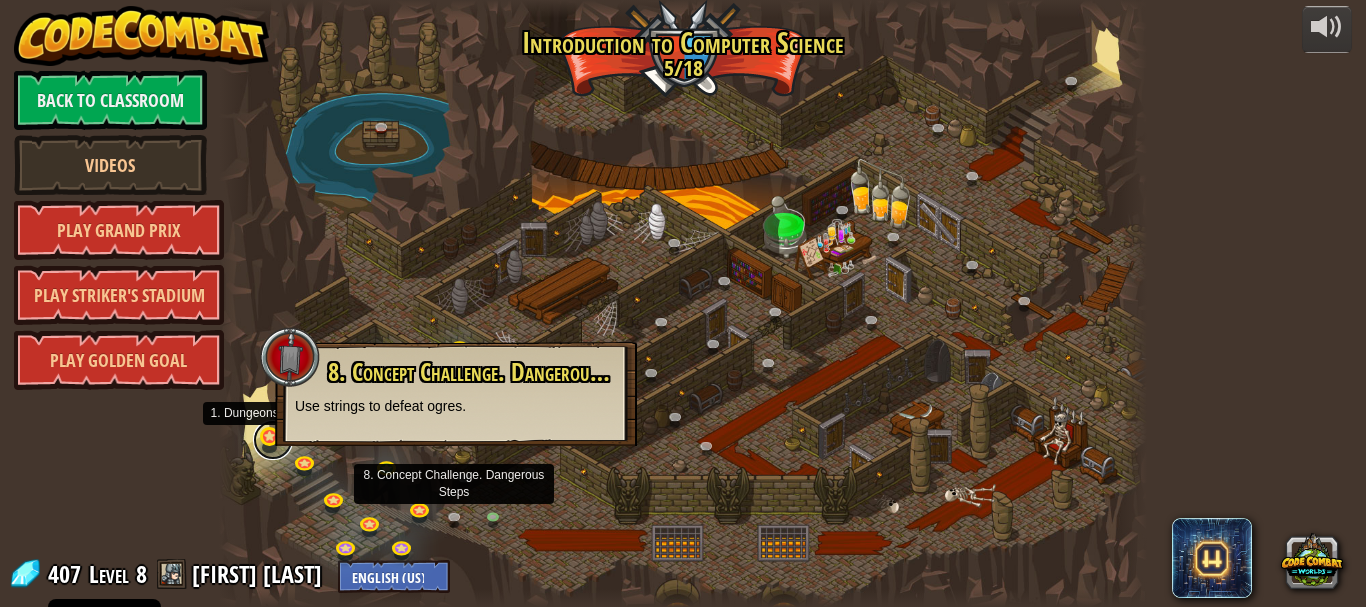 click at bounding box center [273, 440] 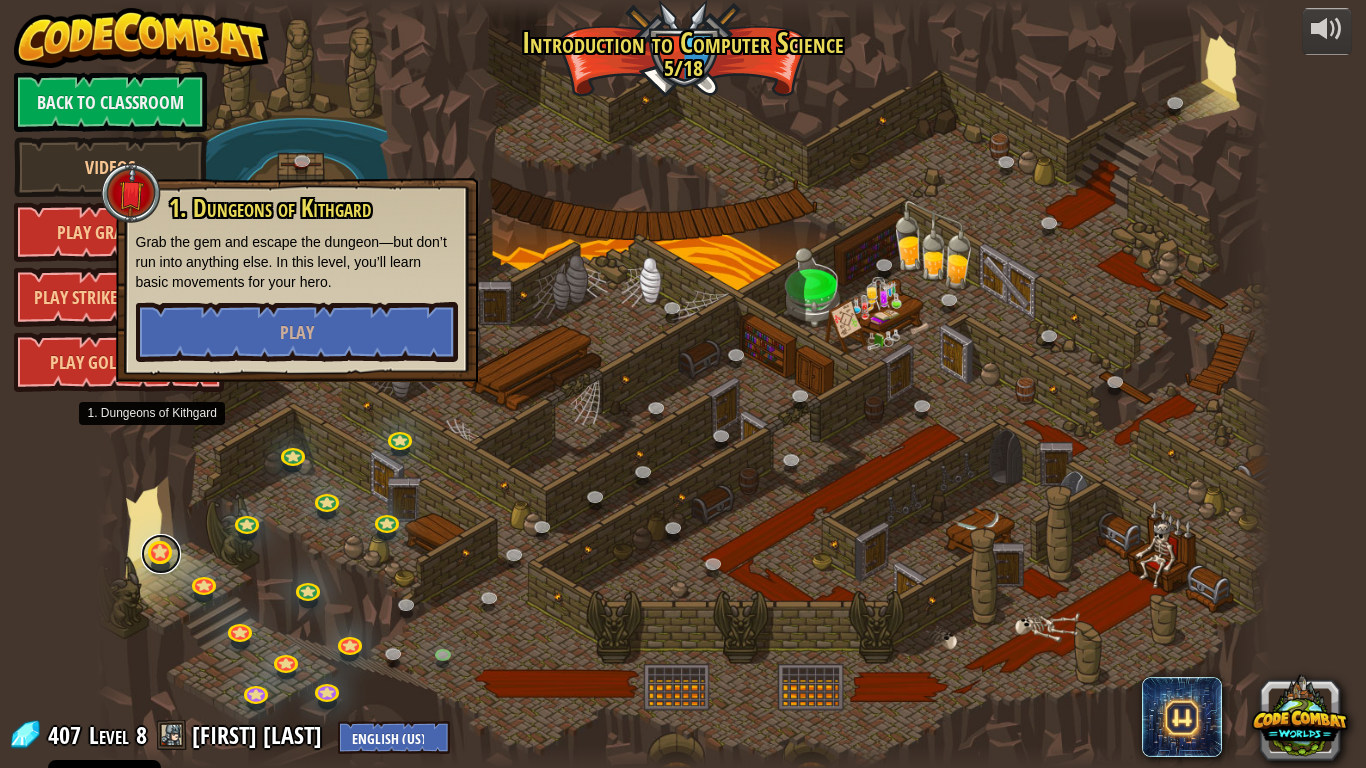 click at bounding box center [161, 554] 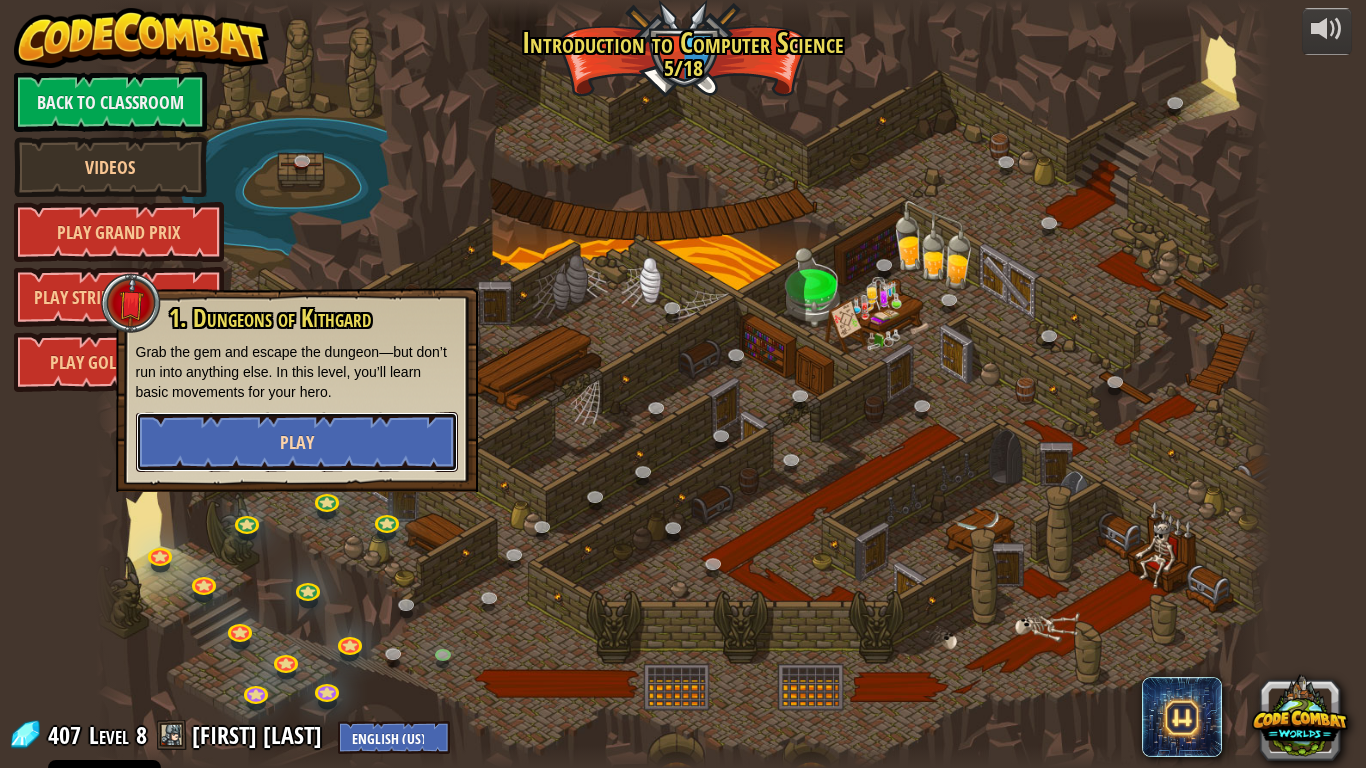 click on "Play" at bounding box center [297, 442] 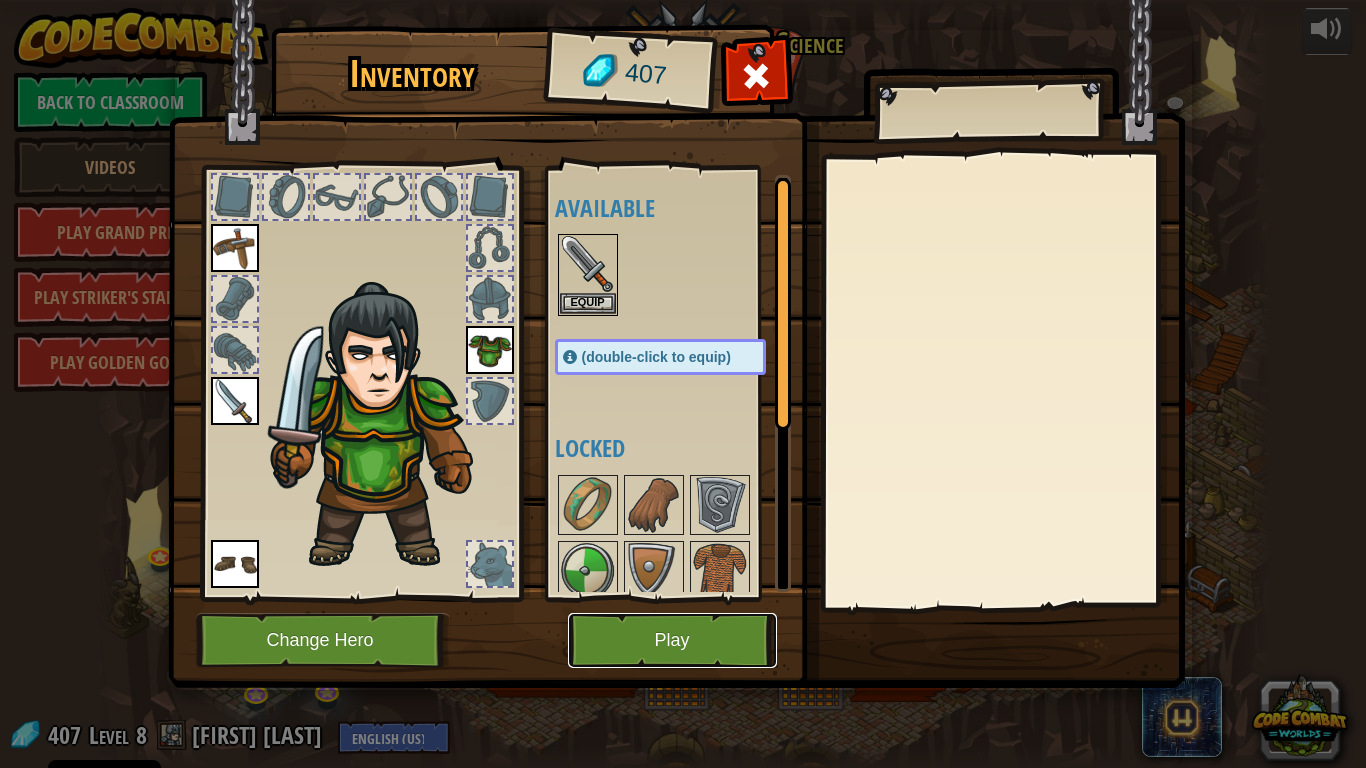 click on "Play" at bounding box center [672, 640] 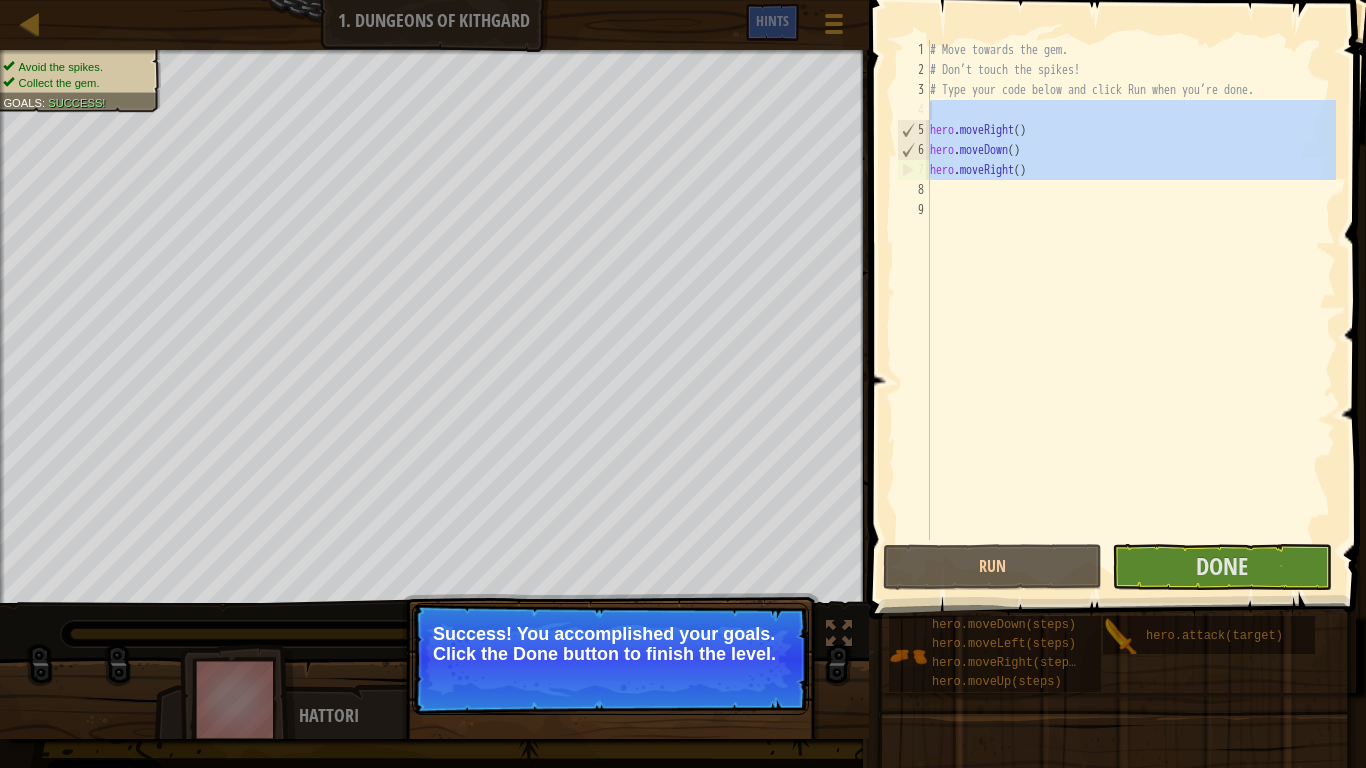 drag, startPoint x: 1110, startPoint y: 188, endPoint x: 944, endPoint y: 102, distance: 186.95454 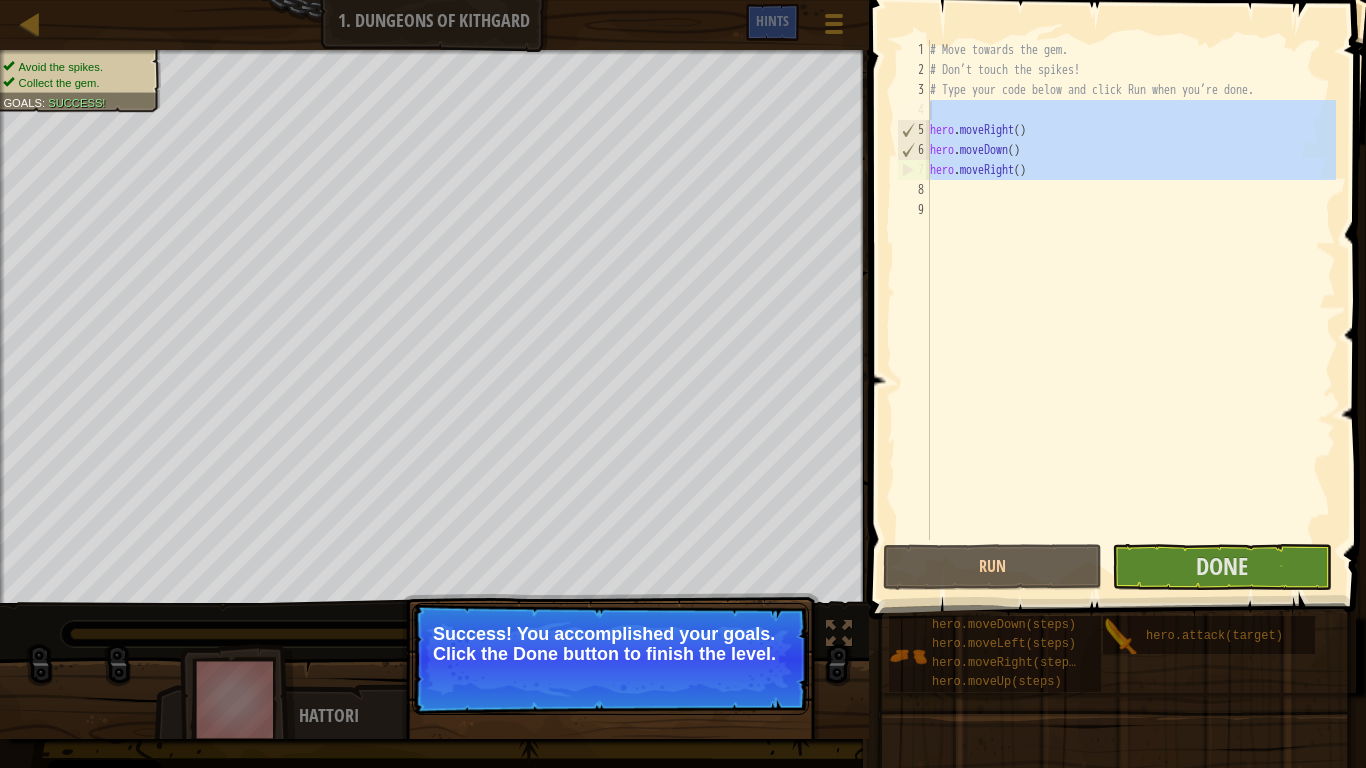 click on "# Move towards the gem. # Don’t touch the spikes! # Type your code below and click Run when you’re done. hero . moveRight ( ) hero . moveDown ( ) hero . moveRight ( )" at bounding box center (1131, 290) 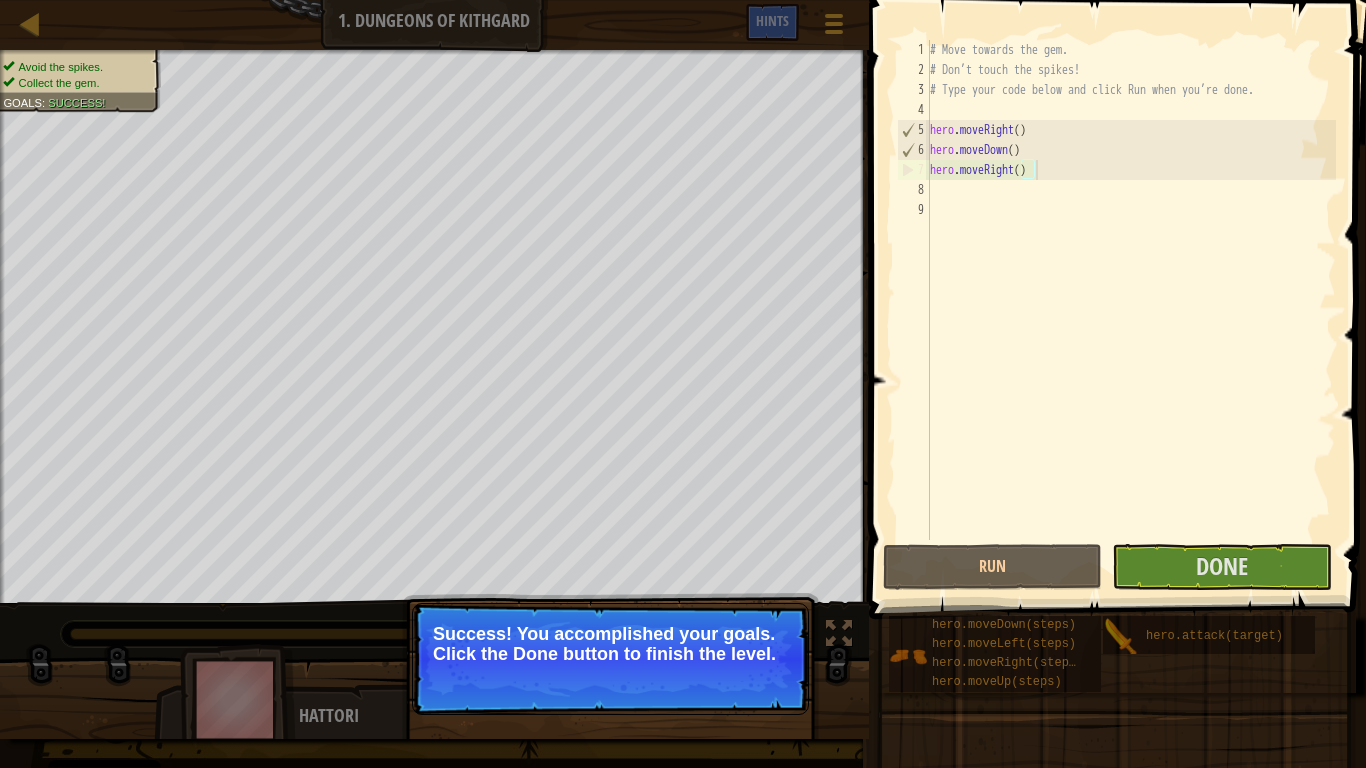 click on "# Move towards the gem. # Don’t touch the spikes! # Type your code below and click Run when you’re done. hero . moveRight ( ) hero . moveDown ( ) hero . moveRight ( )" at bounding box center [1131, 310] 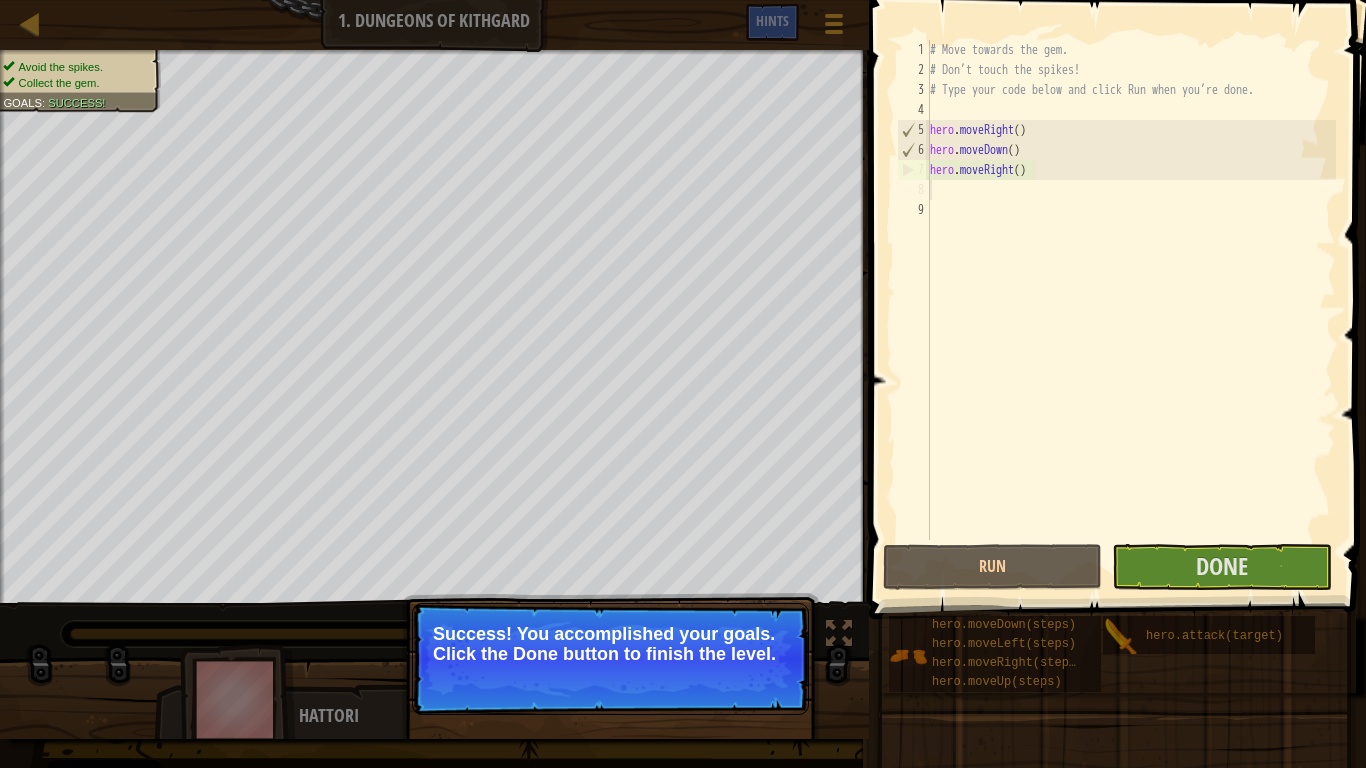 click on "# Move towards the gem. # Don’t touch the spikes! # Type your code below and click Run when you’re done. hero . moveRight ( ) hero . moveDown ( ) hero . moveRight ( )" at bounding box center (1131, 310) 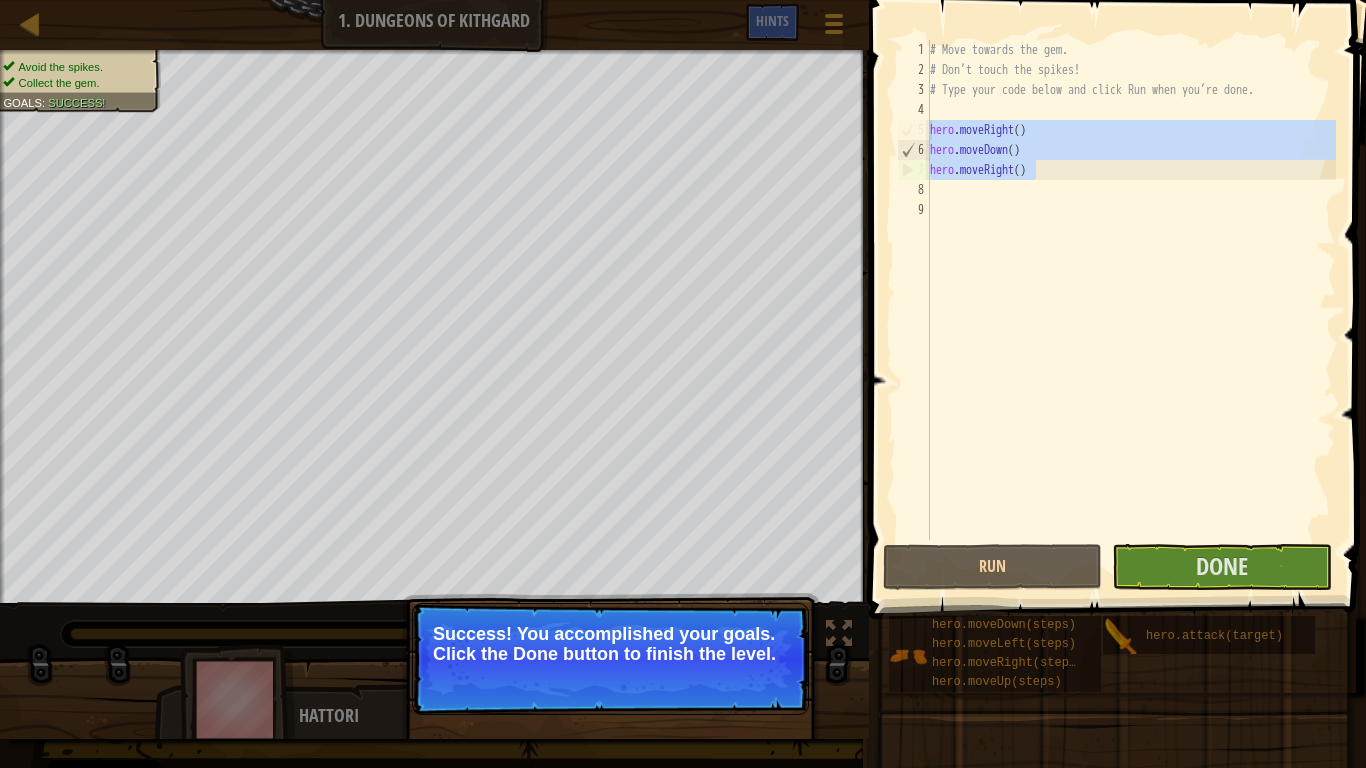 drag, startPoint x: 1056, startPoint y: 174, endPoint x: 927, endPoint y: 124, distance: 138.351 